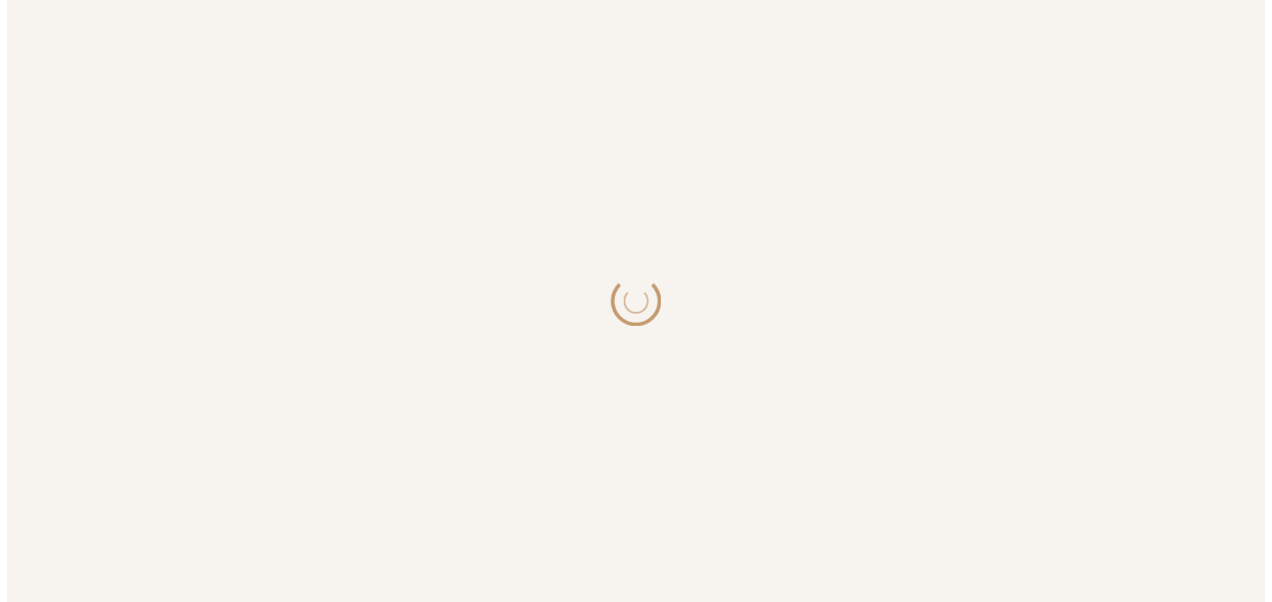 scroll, scrollTop: 0, scrollLeft: 0, axis: both 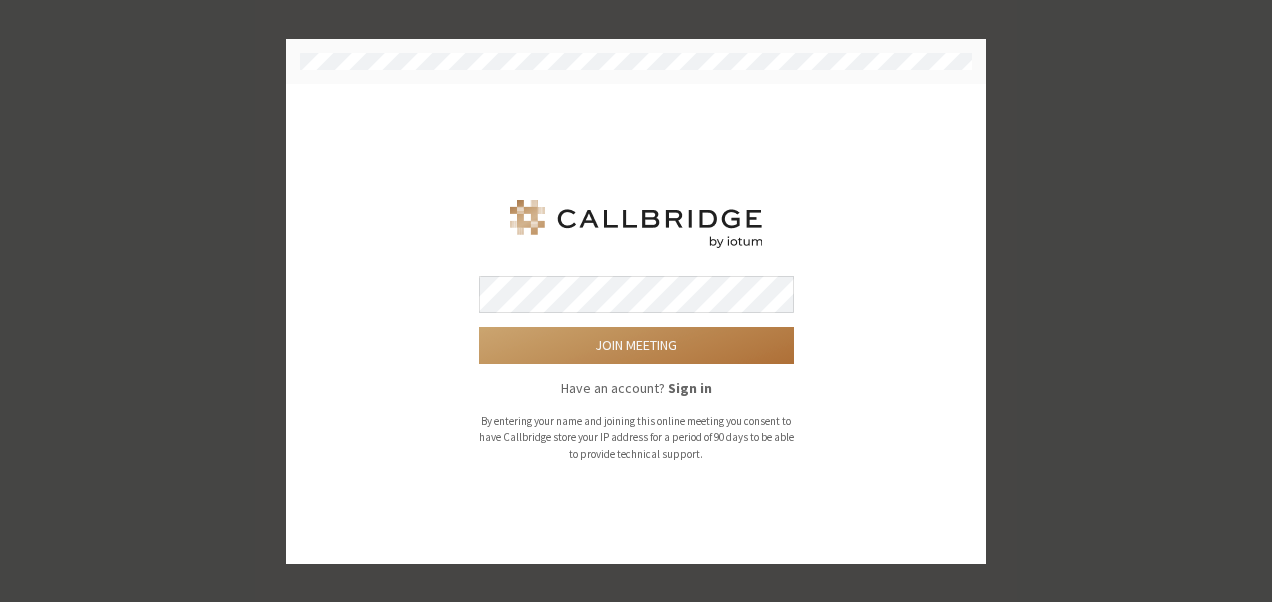 click on "Join meeting" at bounding box center (636, 345) 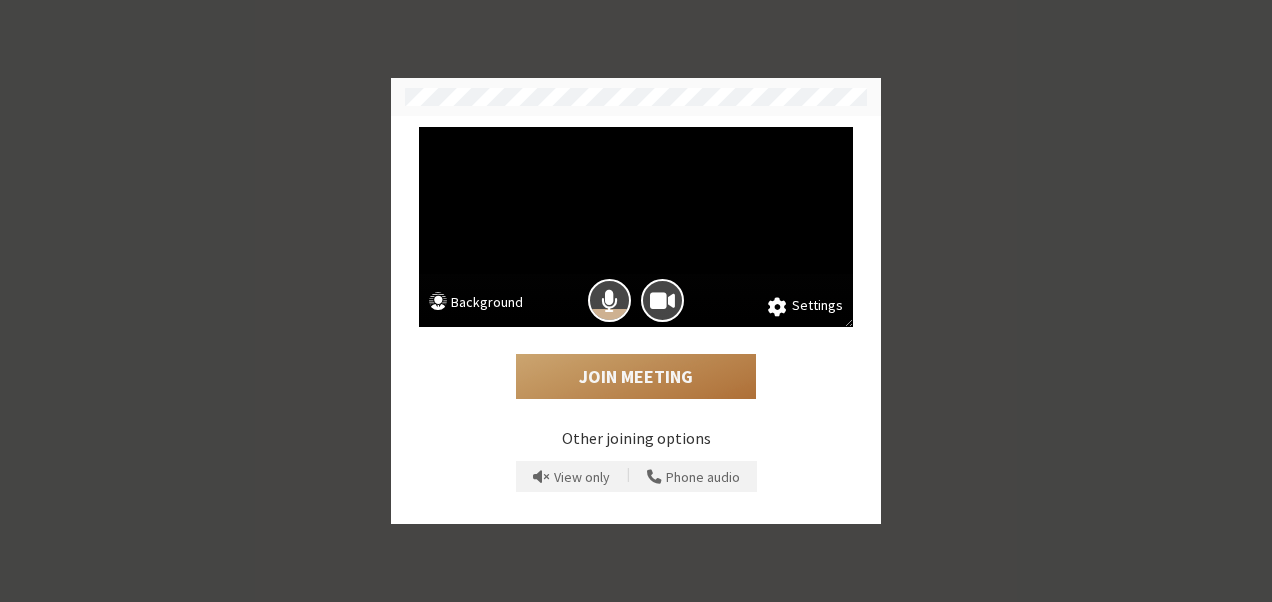 click on "Join Meeting" at bounding box center [636, 377] 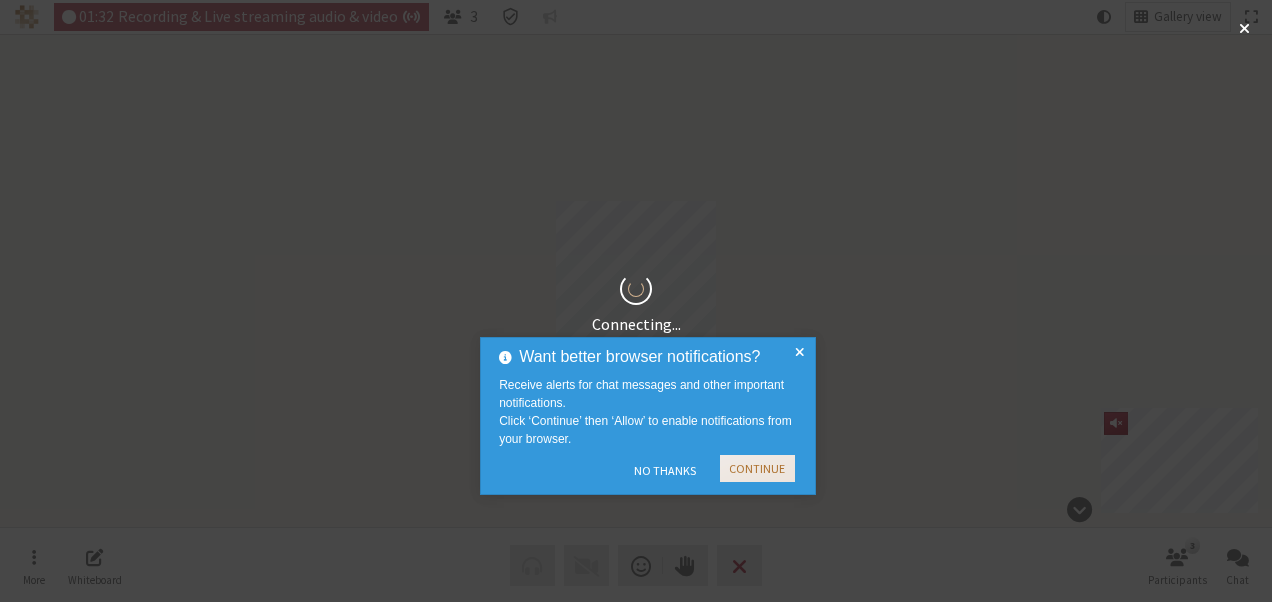 click on "Continue" at bounding box center (757, 468) 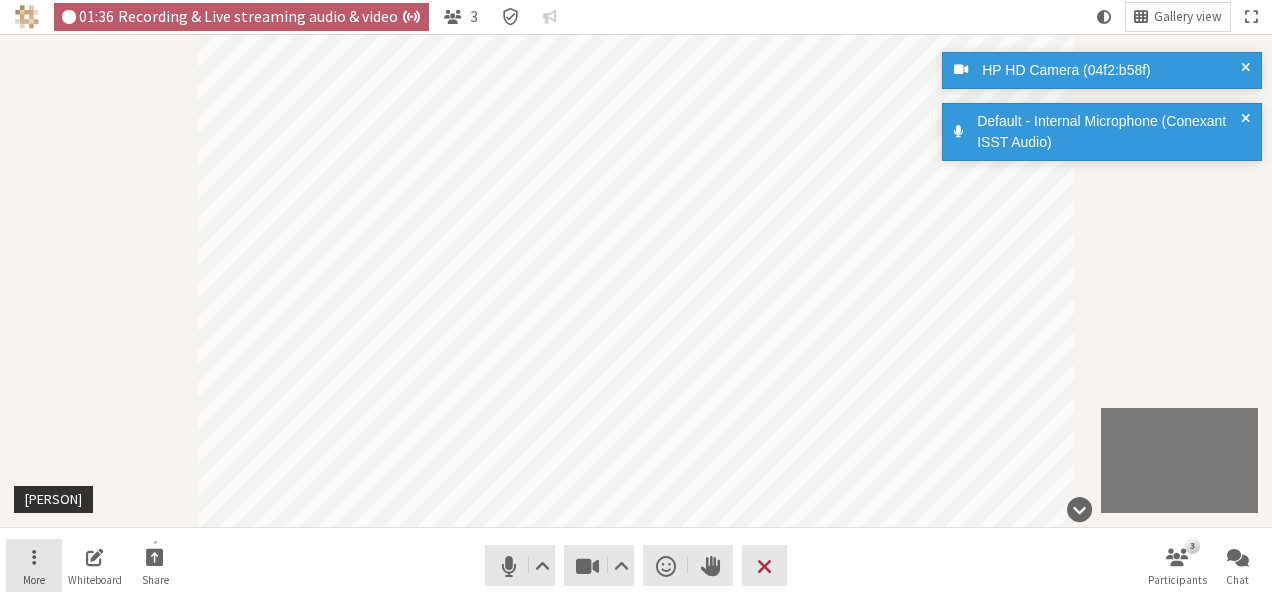 click at bounding box center [34, 556] 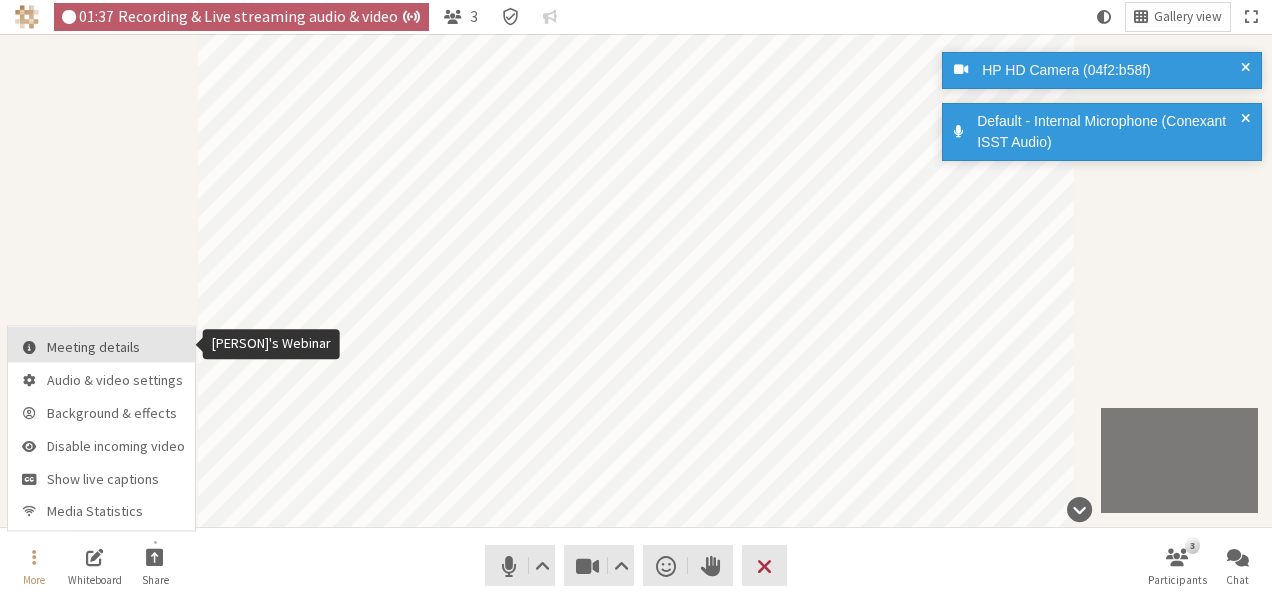 click on "Meeting details" at bounding box center [116, 347] 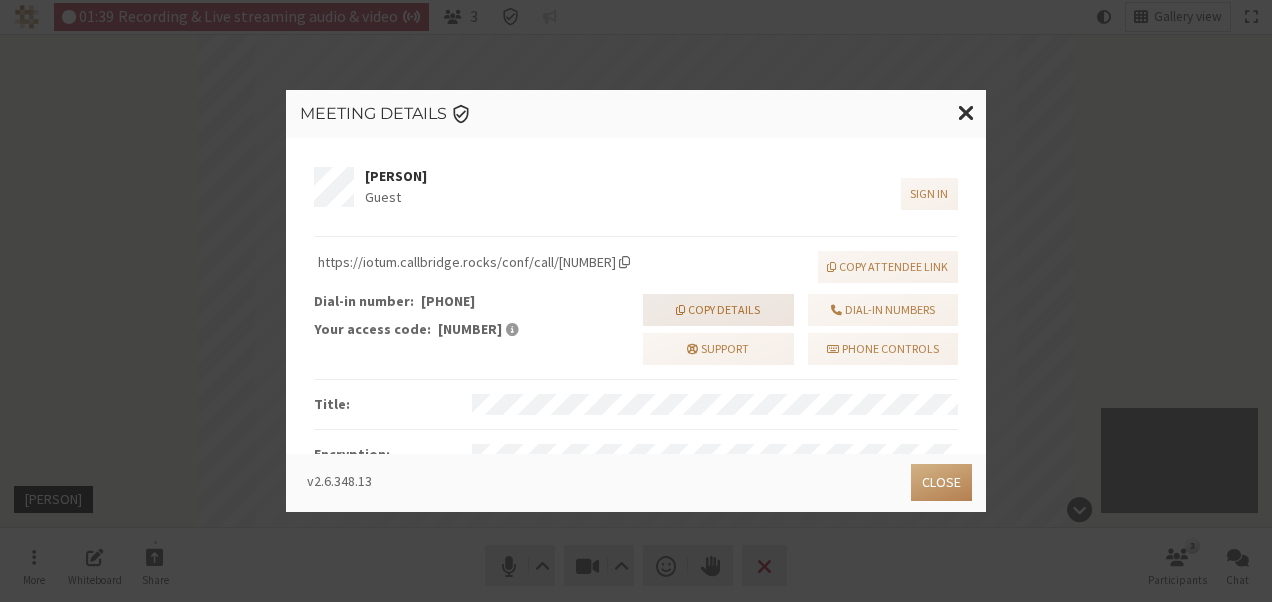 click on "Copy details" at bounding box center [718, 310] 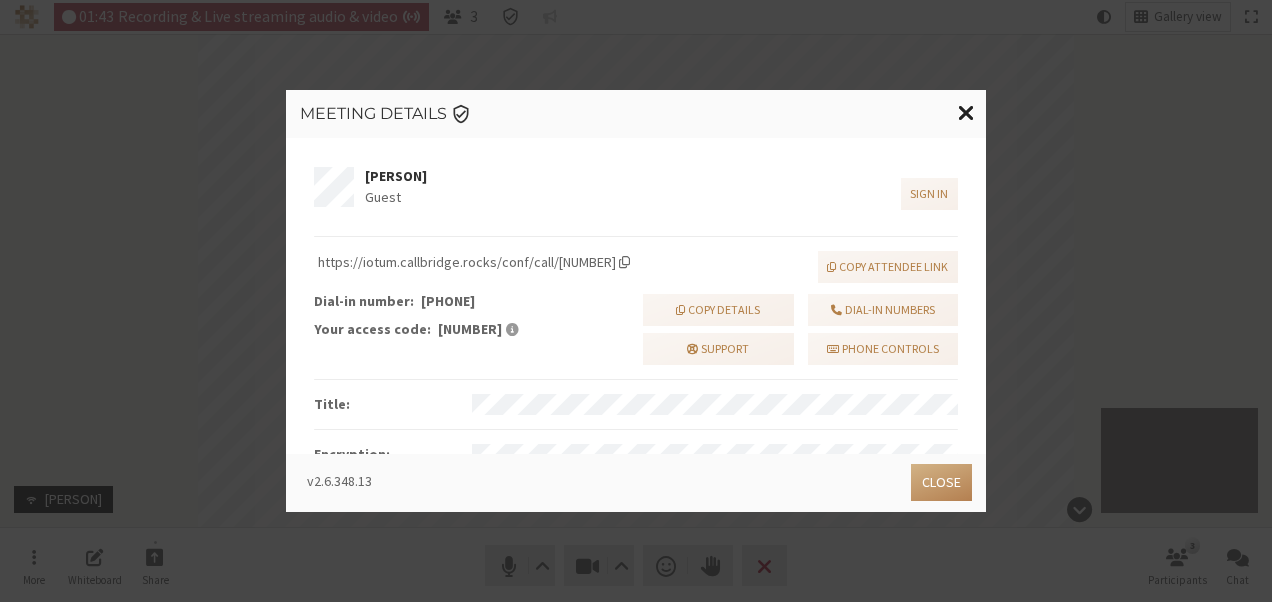 click at bounding box center (966, 112) 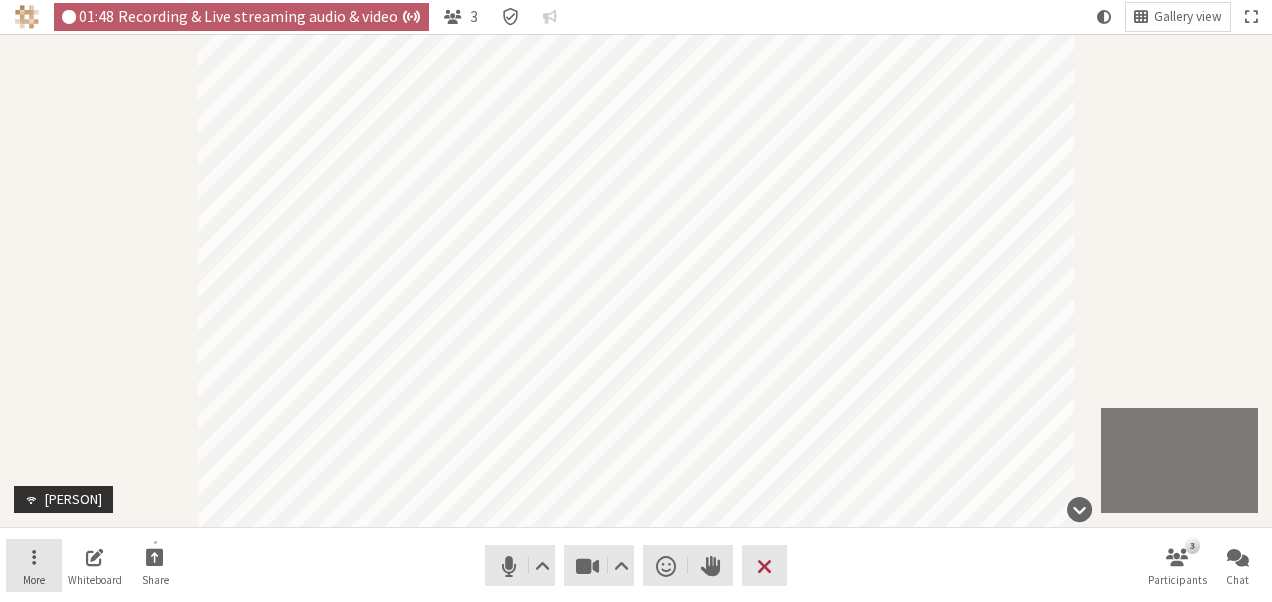 click on "More" at bounding box center [34, 566] 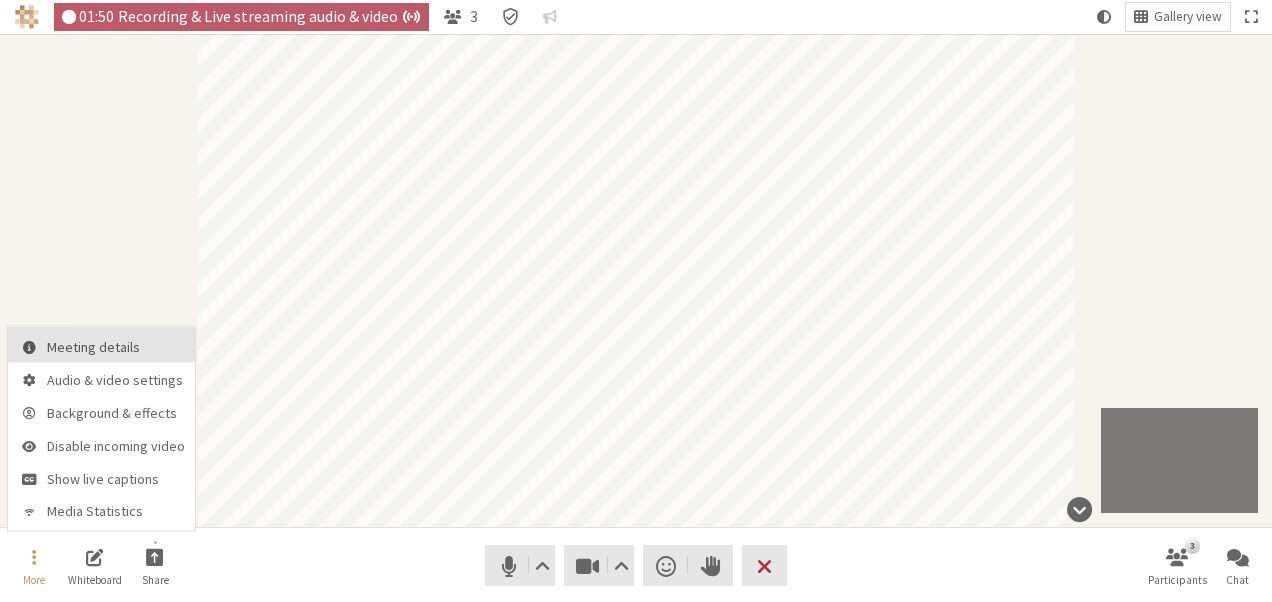 click on "Meeting details" at bounding box center (116, 347) 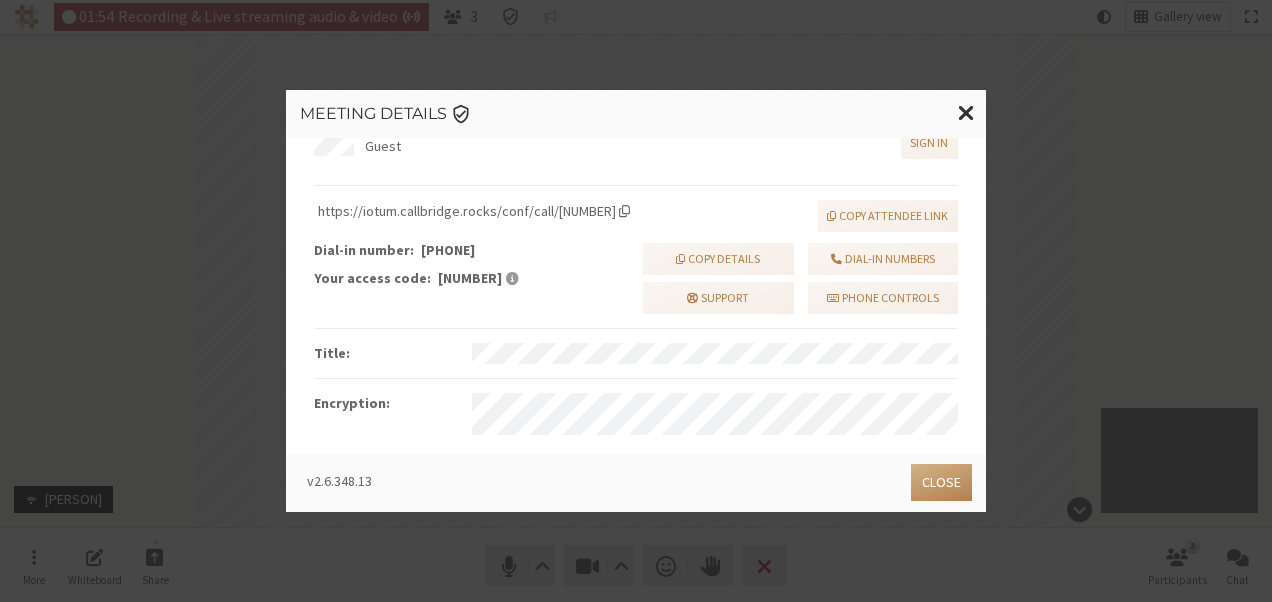 scroll, scrollTop: 0, scrollLeft: 0, axis: both 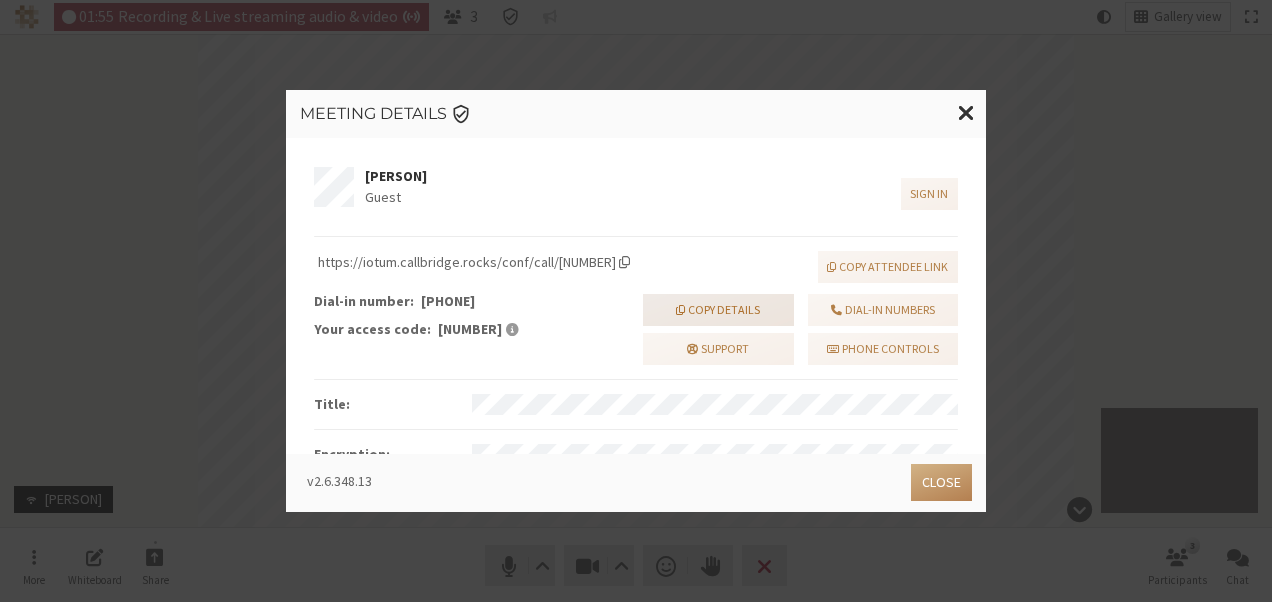 click on "Copy details" at bounding box center [718, 310] 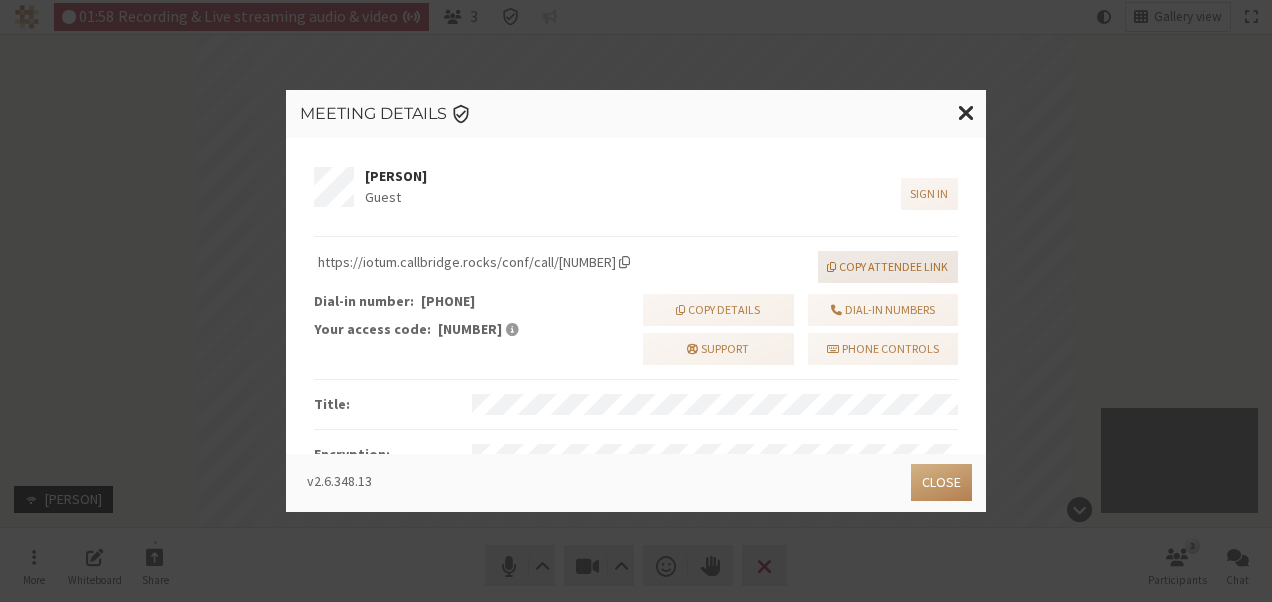 click on "Copy attendee link" at bounding box center (888, 267) 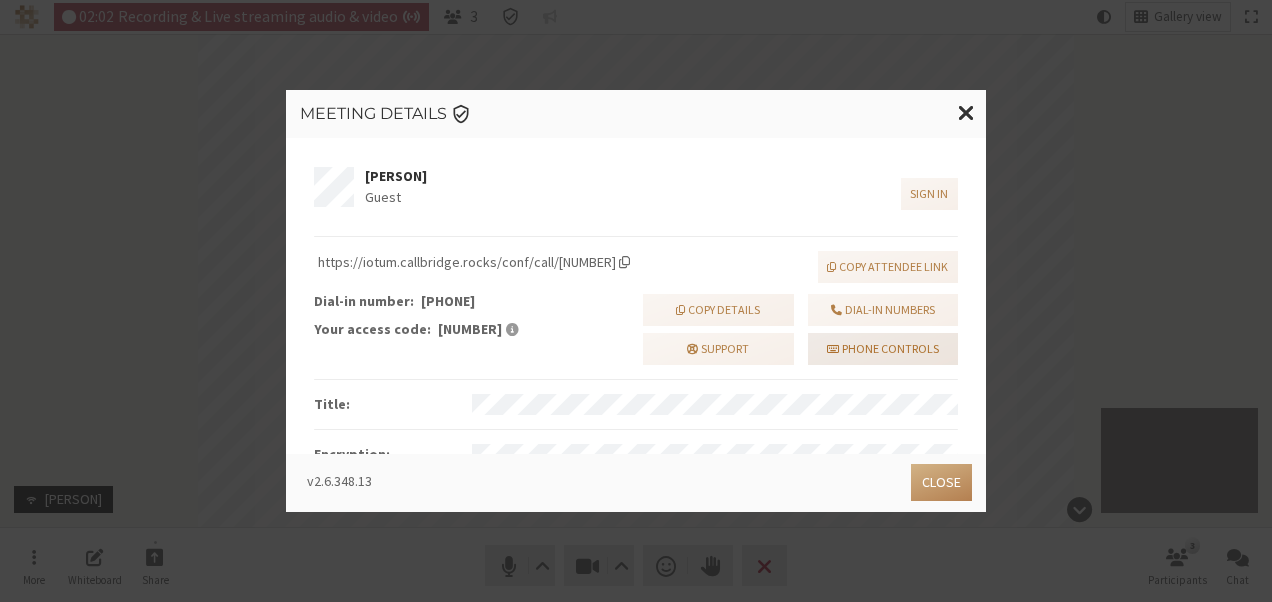 click on "Phone controls" at bounding box center [883, 349] 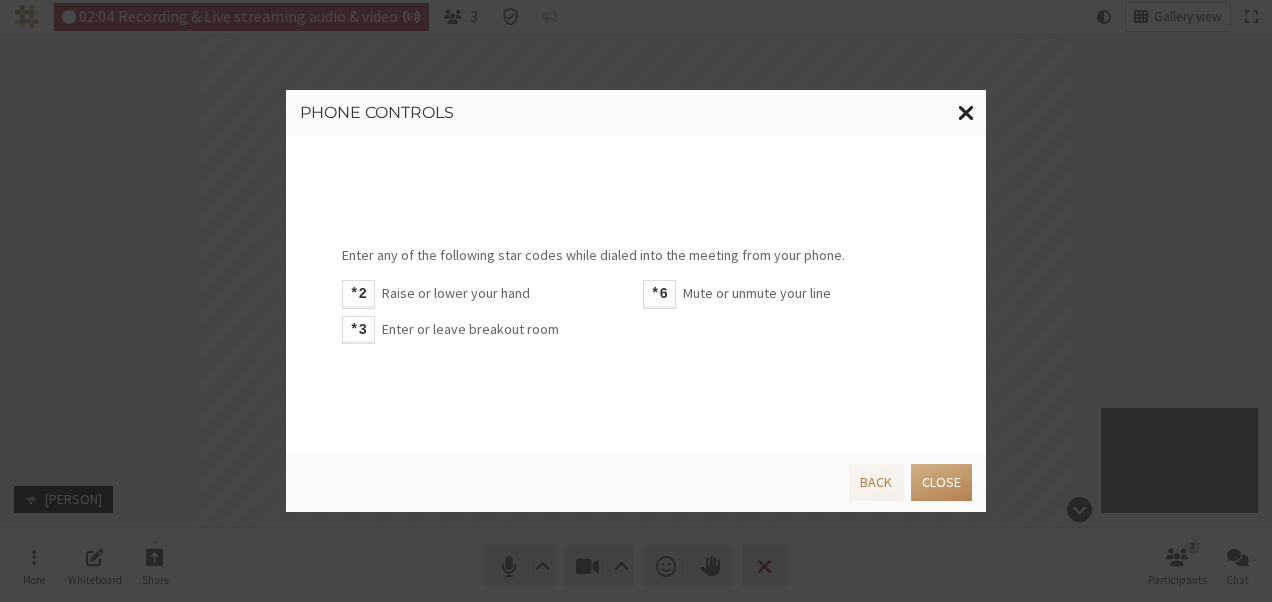 click at bounding box center (966, 112) 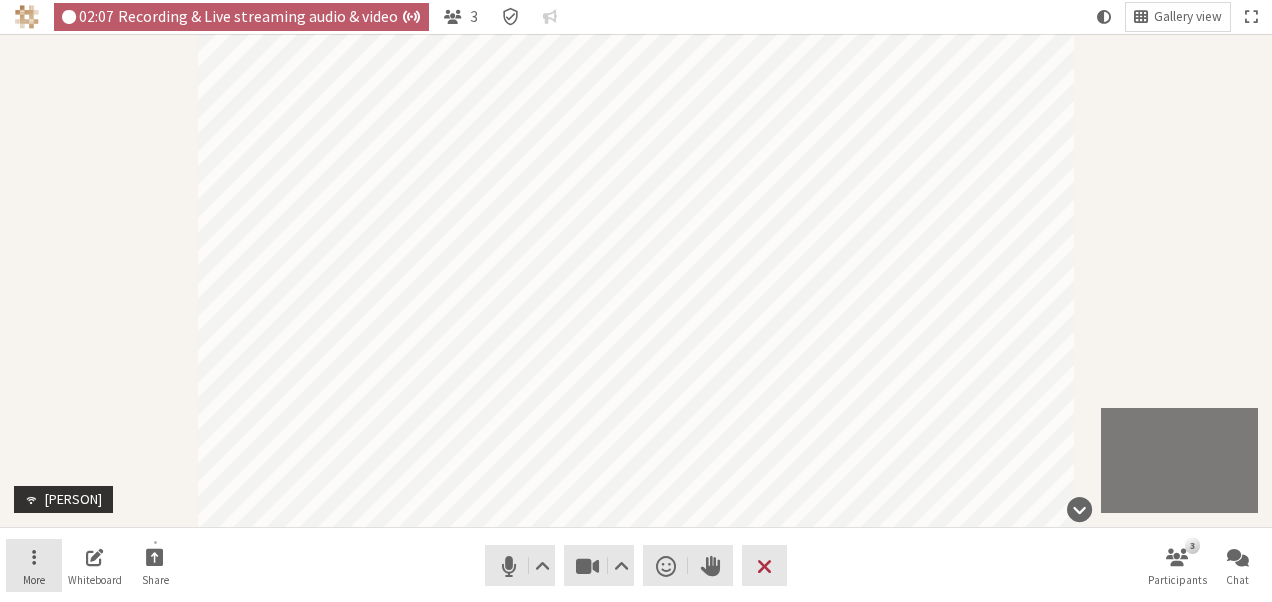 click on "More" at bounding box center (34, 566) 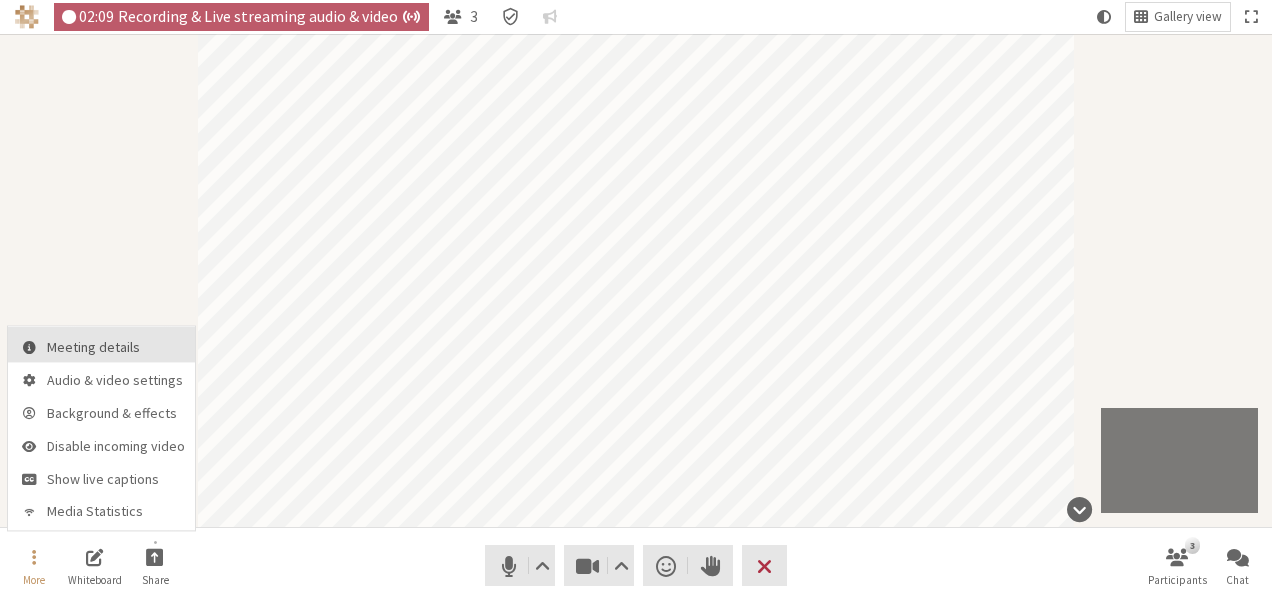 click on "Meeting details" at bounding box center [101, 344] 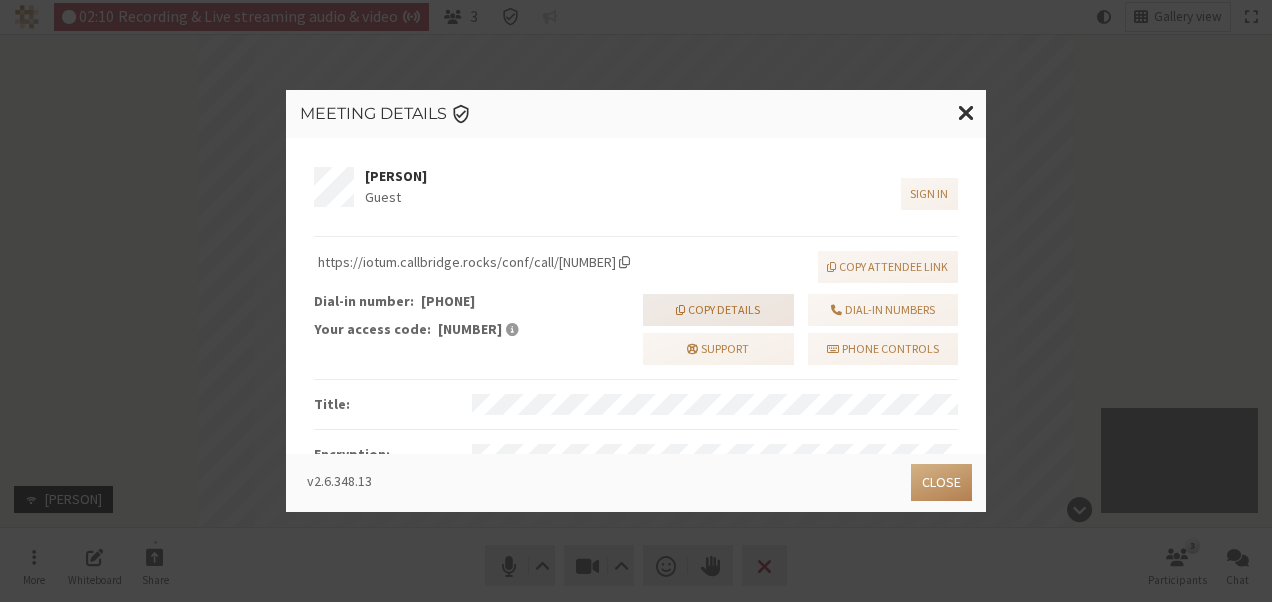 click on "Copy details" at bounding box center [718, 310] 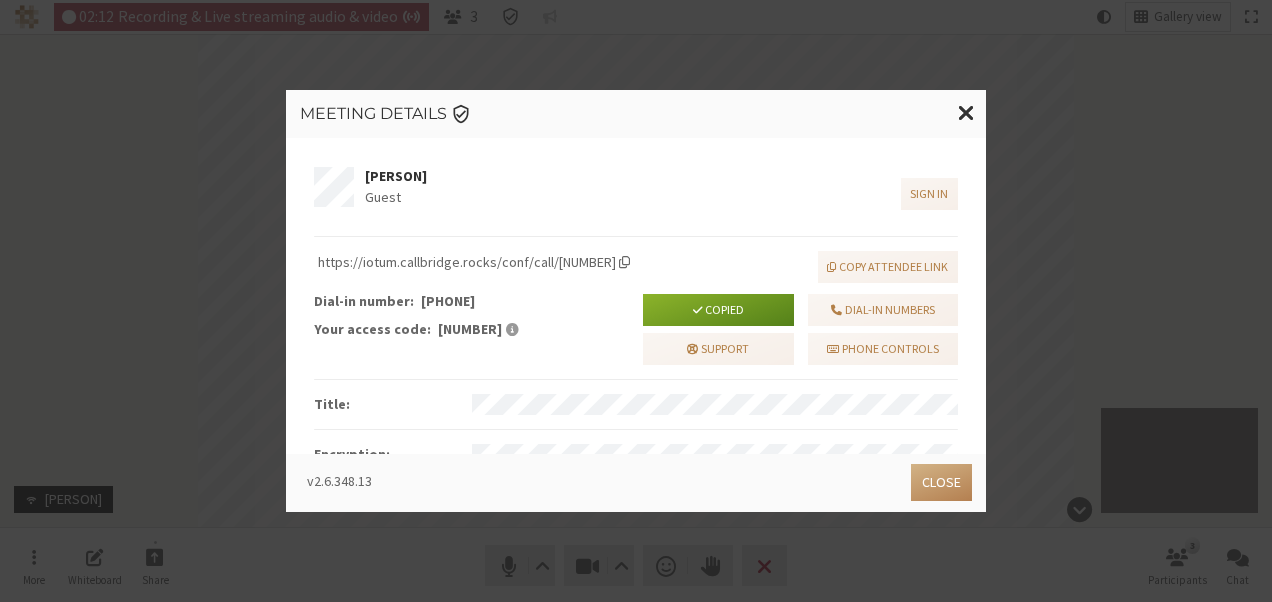 scroll, scrollTop: 60, scrollLeft: 0, axis: vertical 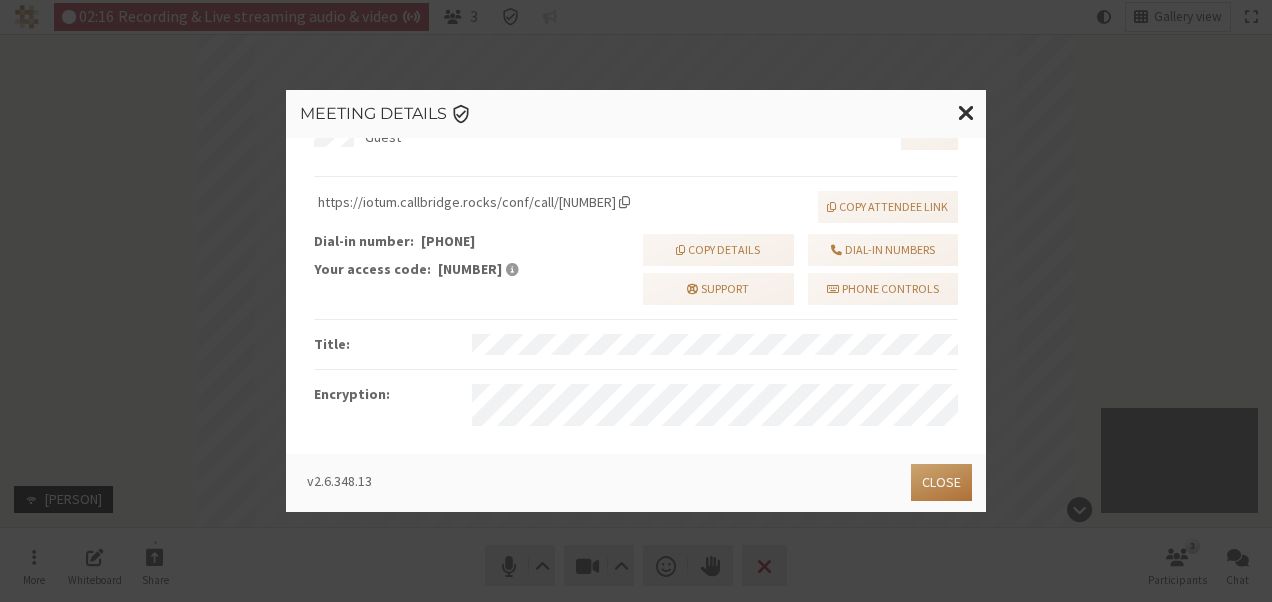 click on "Close" at bounding box center (941, 482) 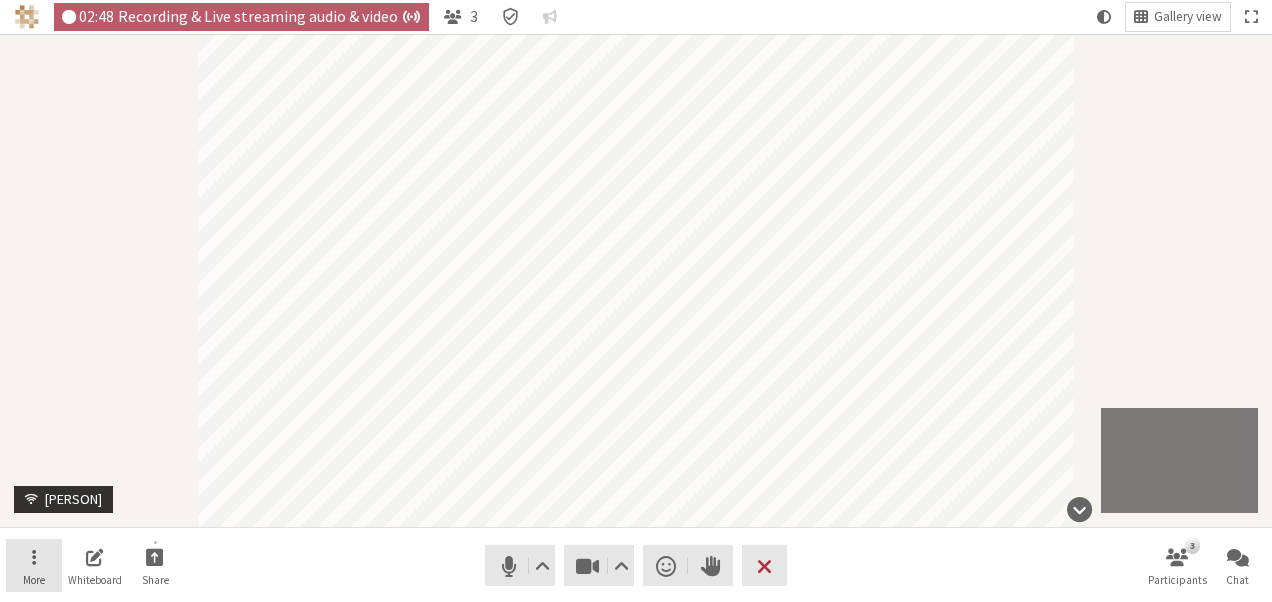 click on "More" at bounding box center (34, 566) 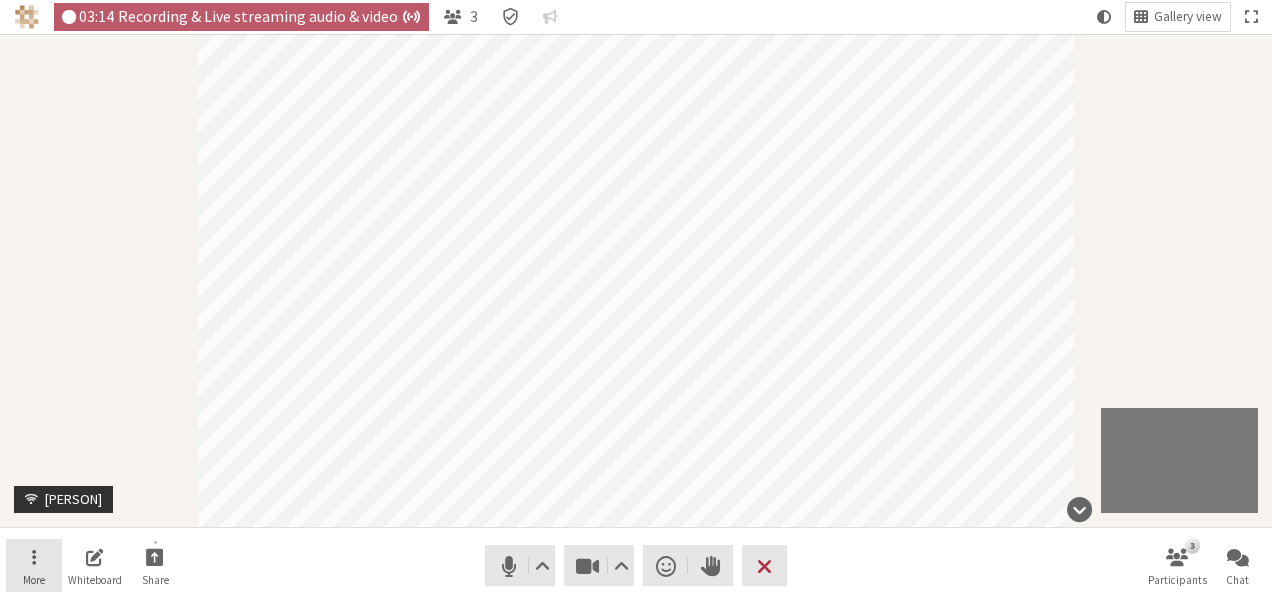 click on "More" at bounding box center [34, 566] 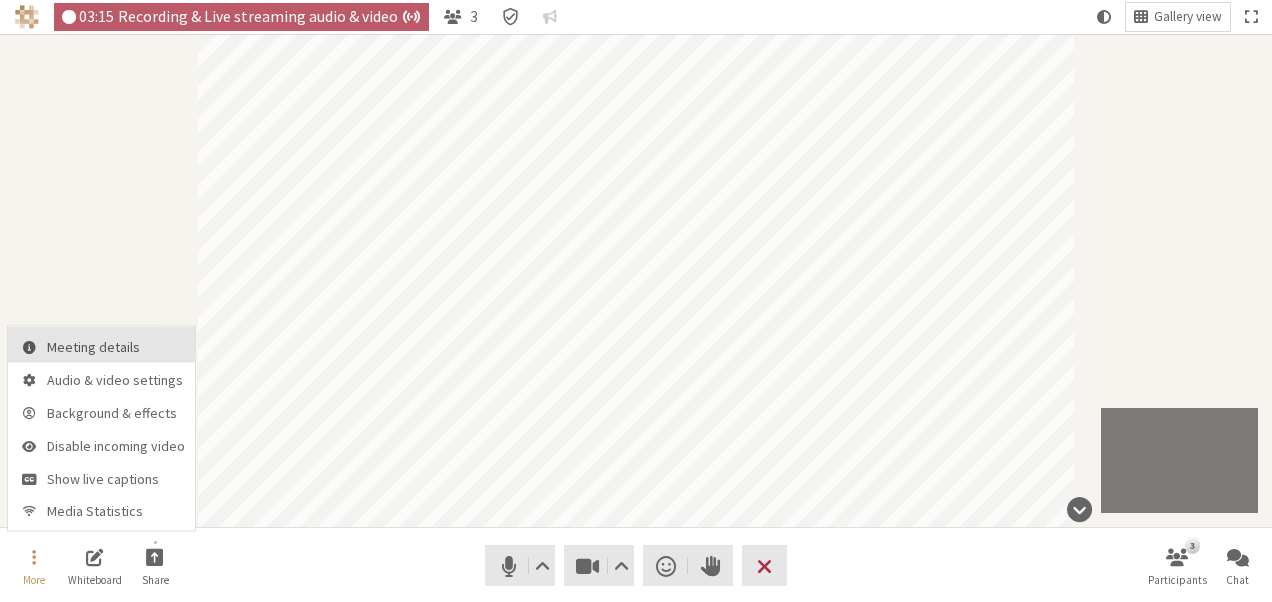 click on "Meeting details" at bounding box center (116, 347) 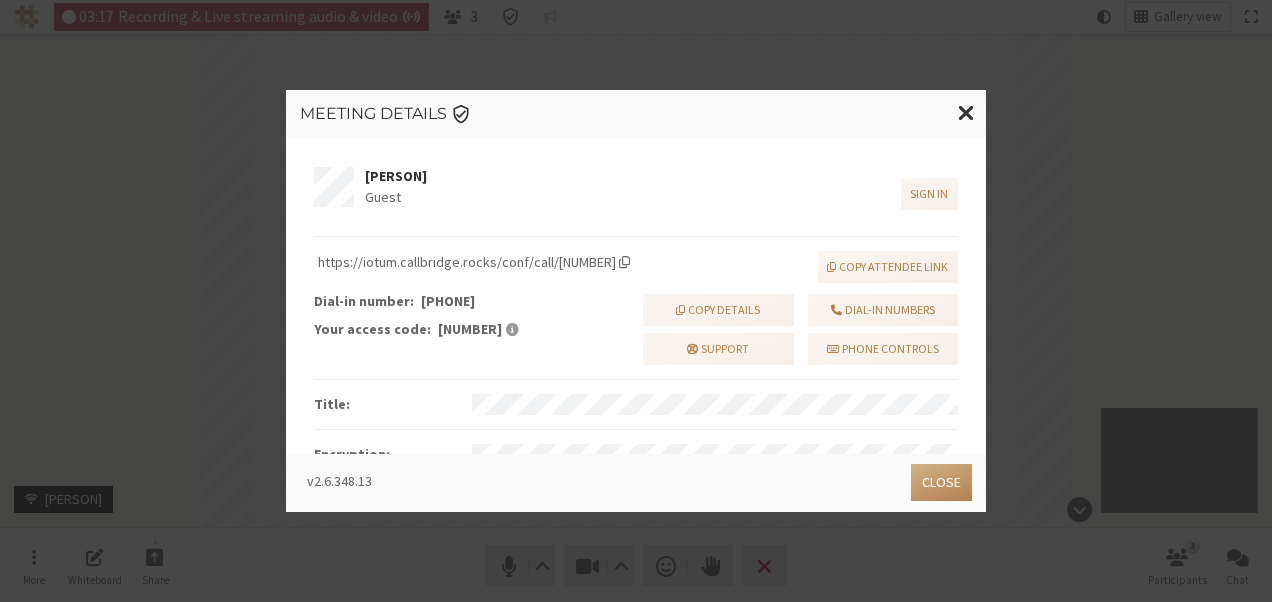 scroll, scrollTop: 60, scrollLeft: 0, axis: vertical 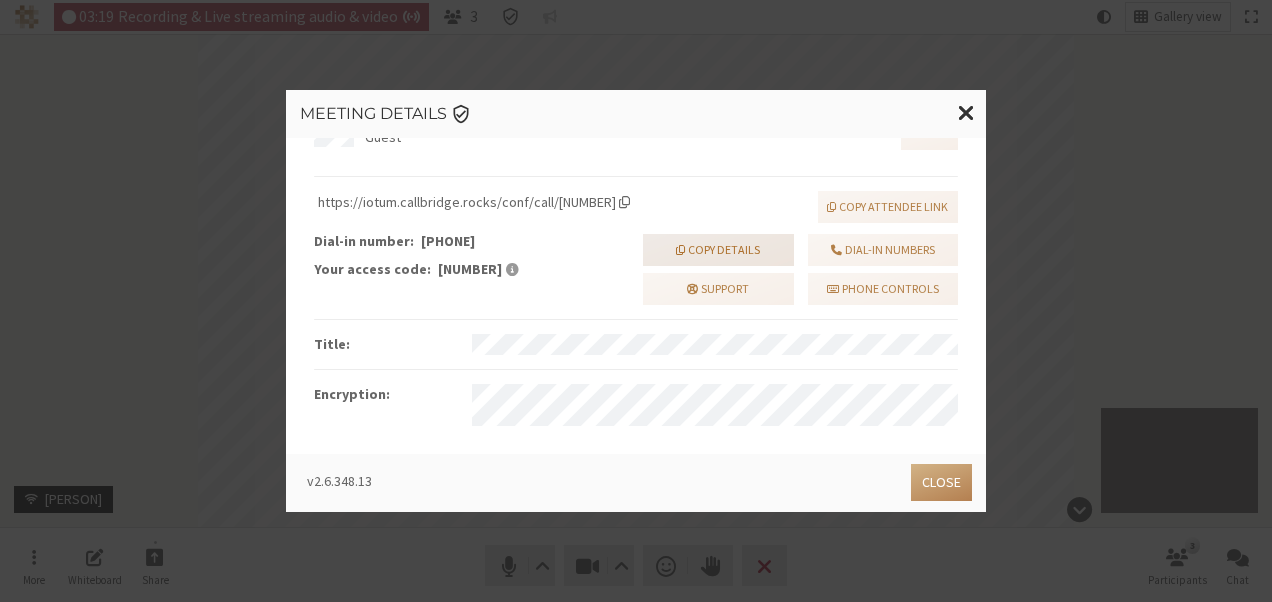 click on "Copy details" at bounding box center (718, 250) 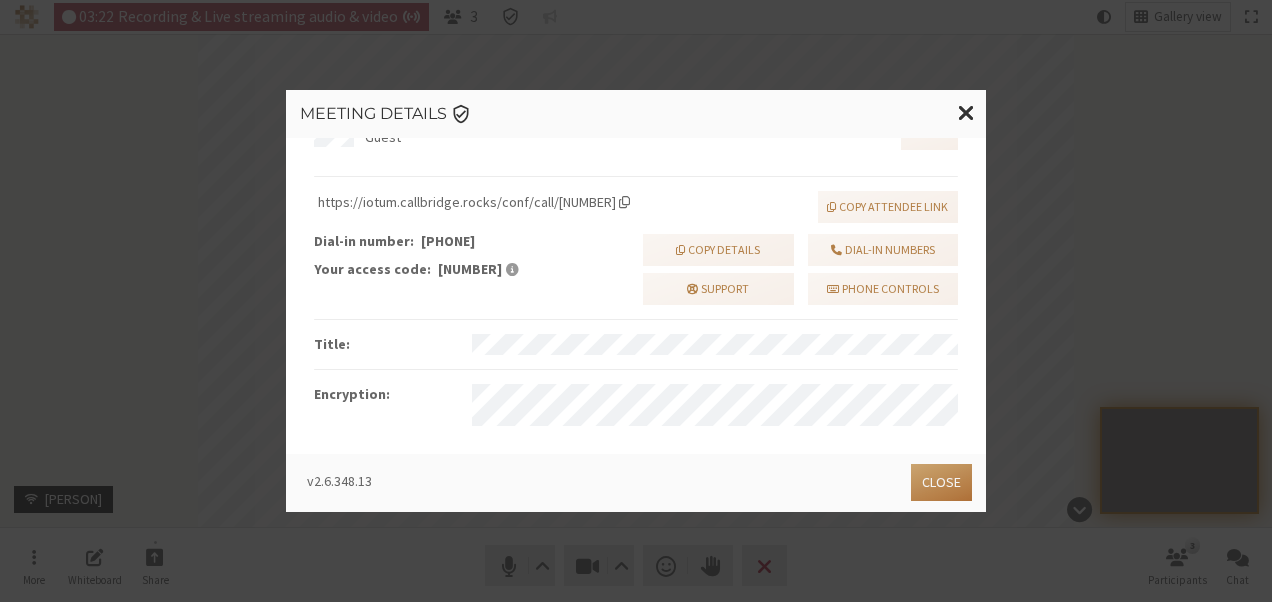 click on "Close" at bounding box center [941, 482] 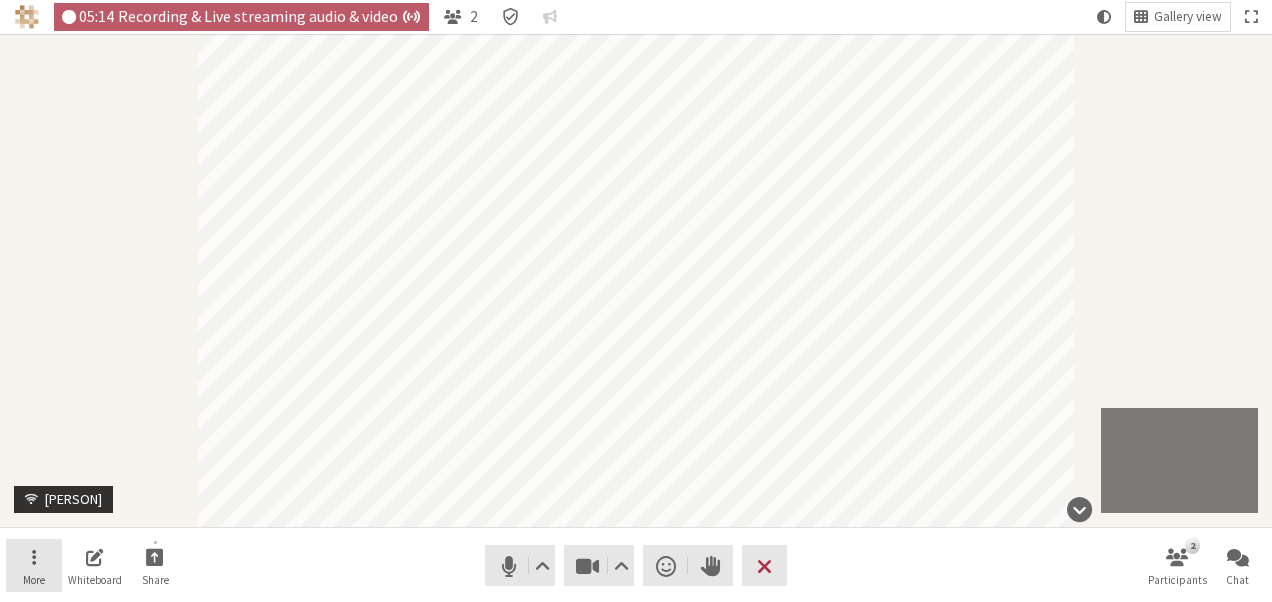 click on "More" at bounding box center (34, 566) 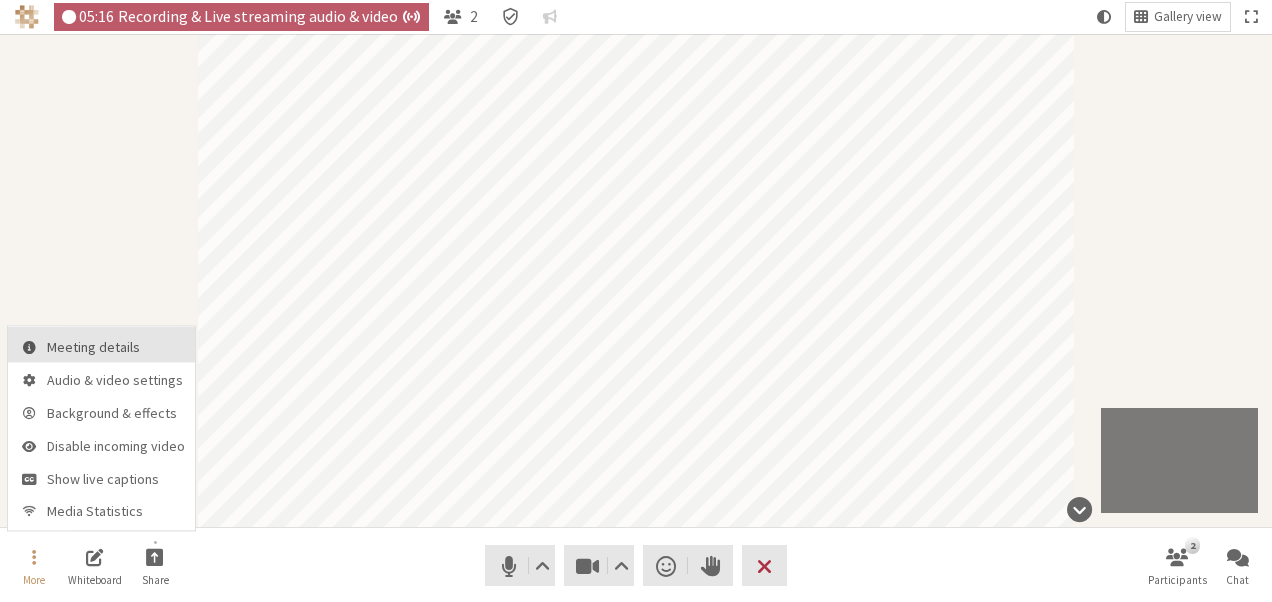 click on "Meeting details" at bounding box center (101, 344) 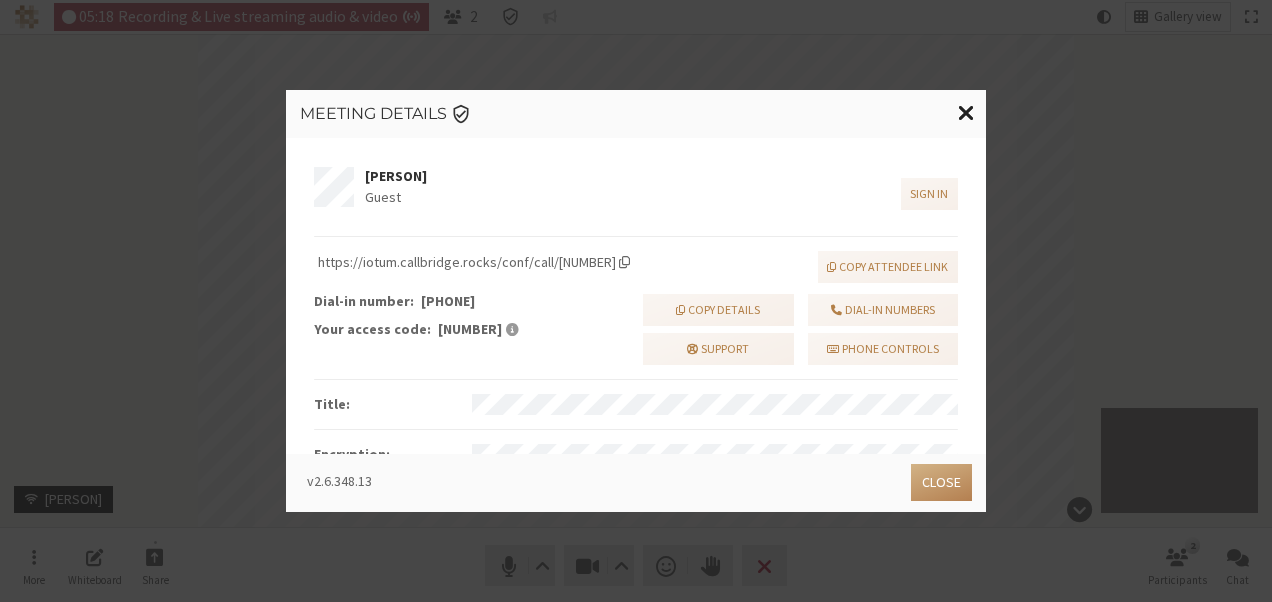 click at bounding box center (966, 112) 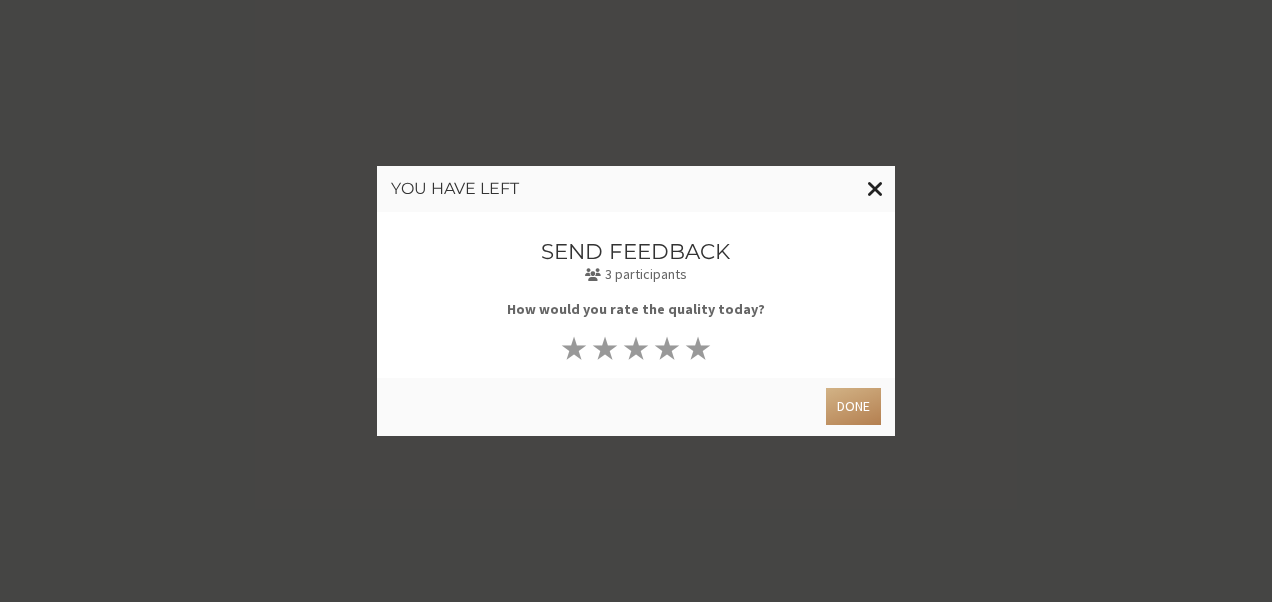 click at bounding box center (875, 188) 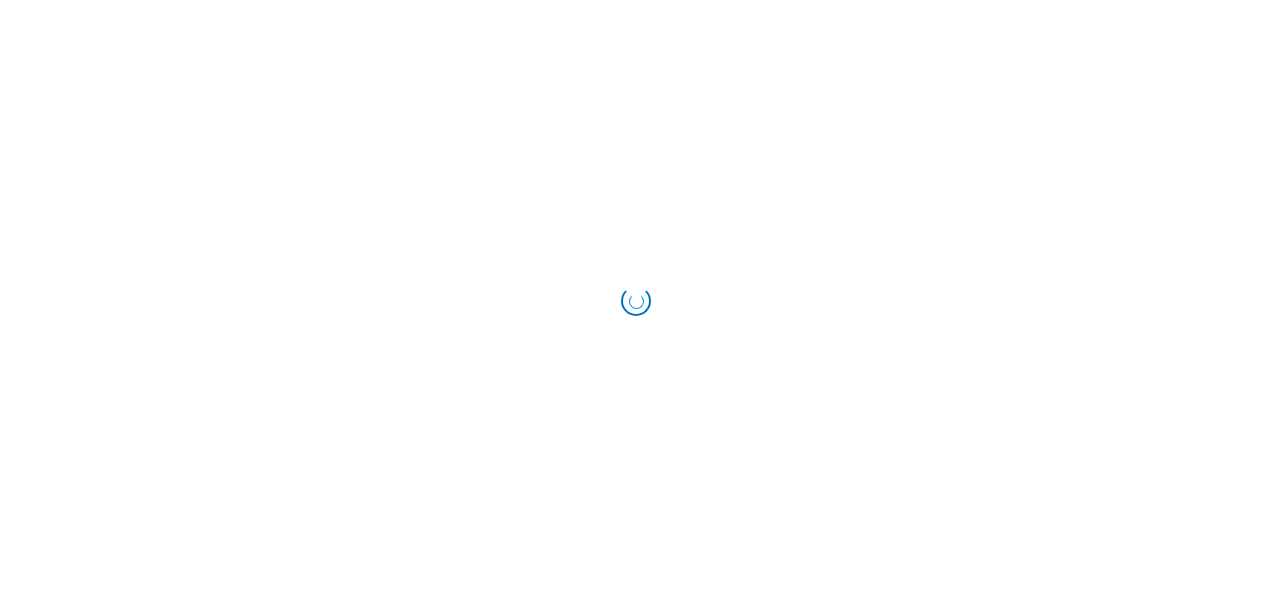 scroll, scrollTop: 0, scrollLeft: 0, axis: both 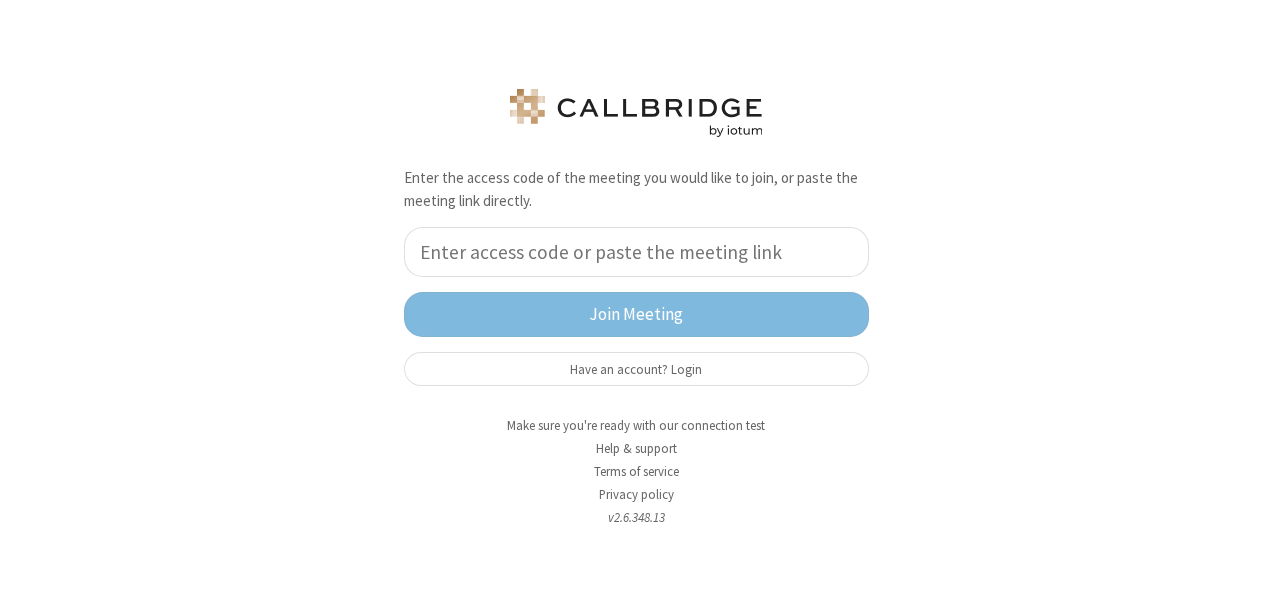 click at bounding box center [636, 252] 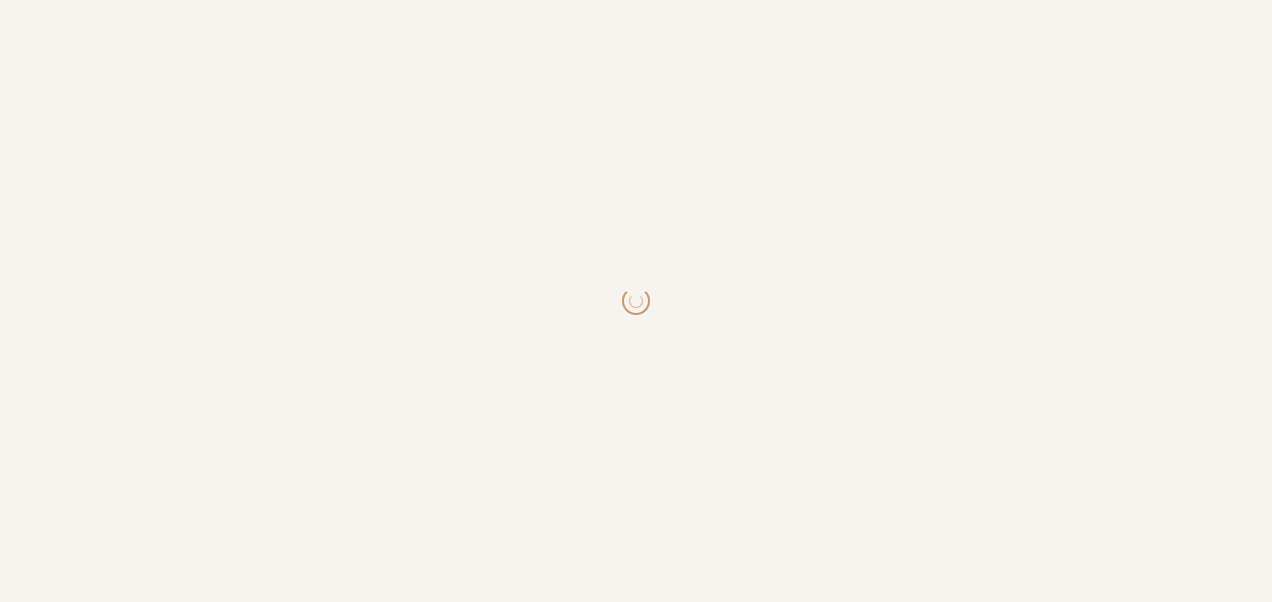 scroll, scrollTop: 0, scrollLeft: 0, axis: both 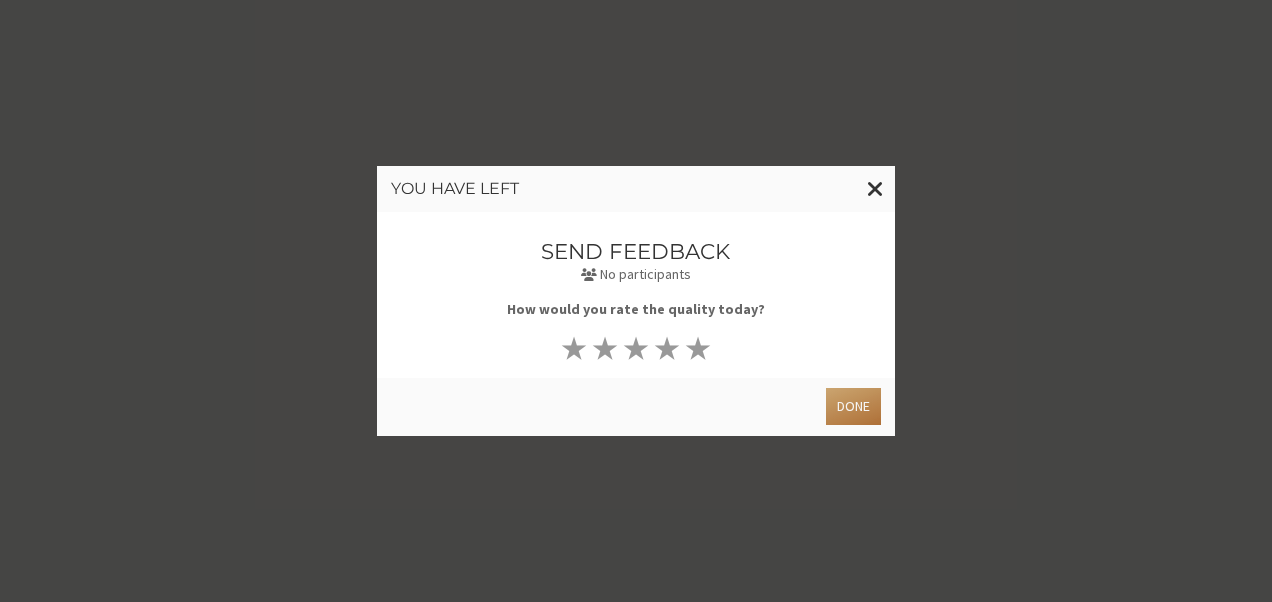 click on "Done" at bounding box center [853, 406] 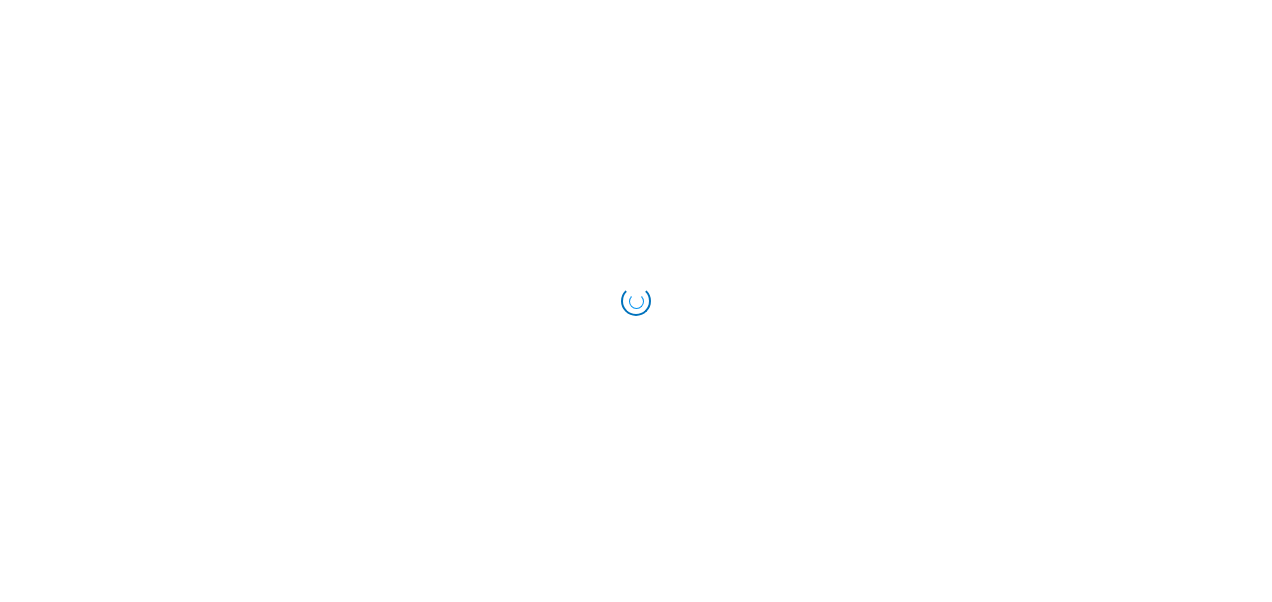 scroll, scrollTop: 0, scrollLeft: 0, axis: both 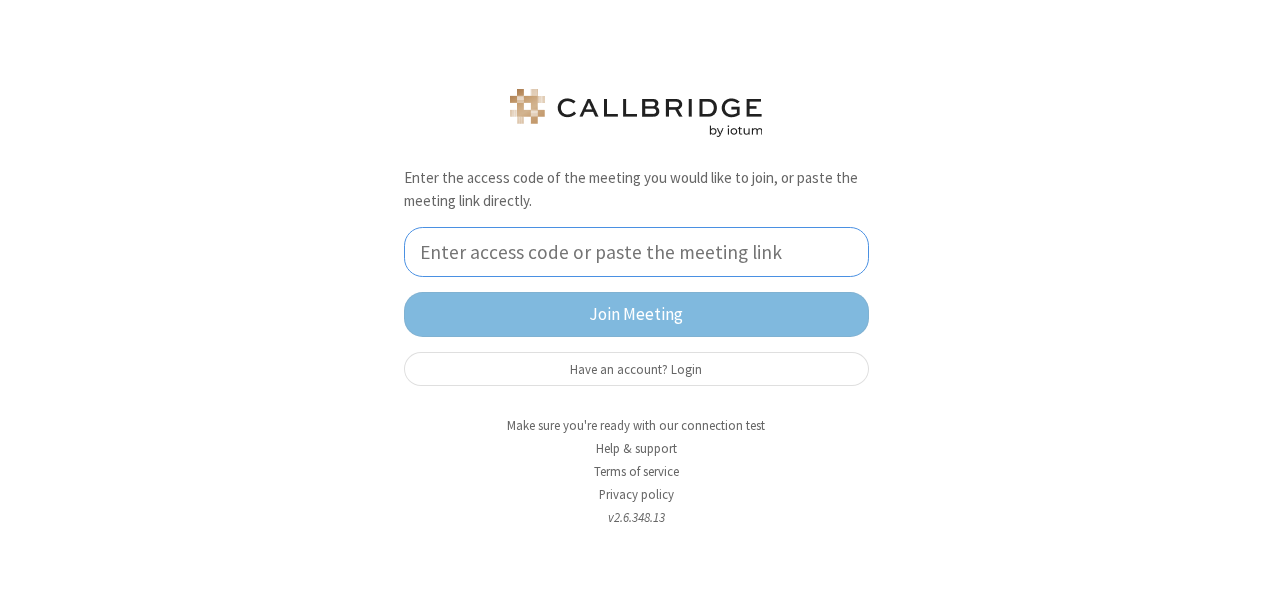 click at bounding box center (636, 252) 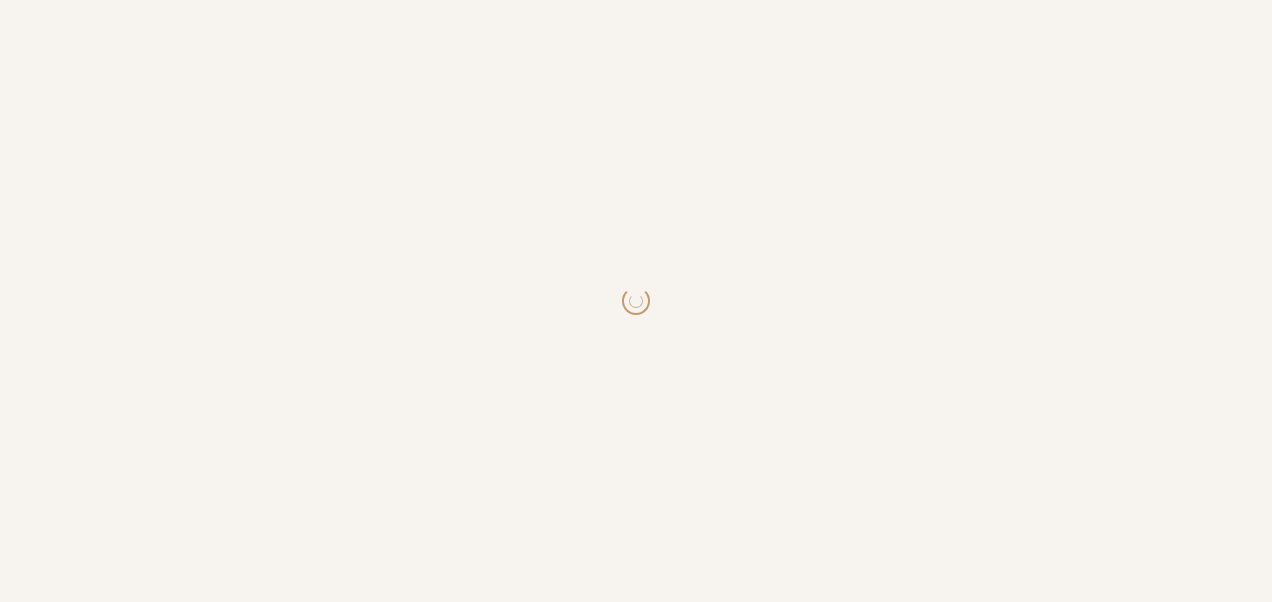 scroll, scrollTop: 0, scrollLeft: 0, axis: both 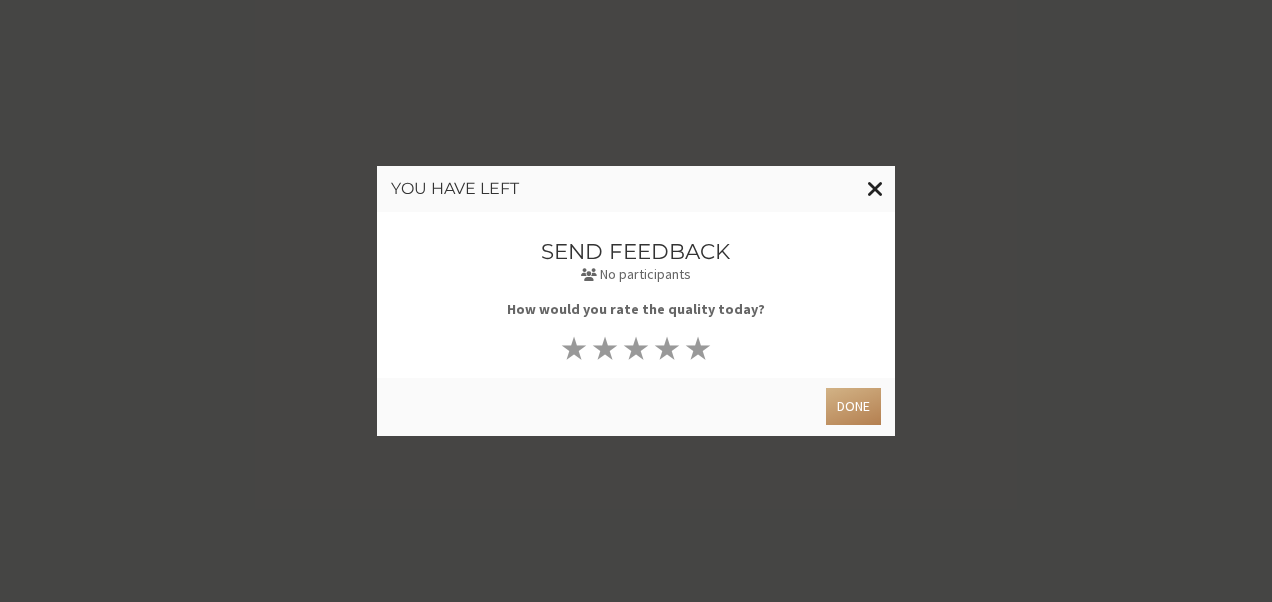 click at bounding box center (875, 189) 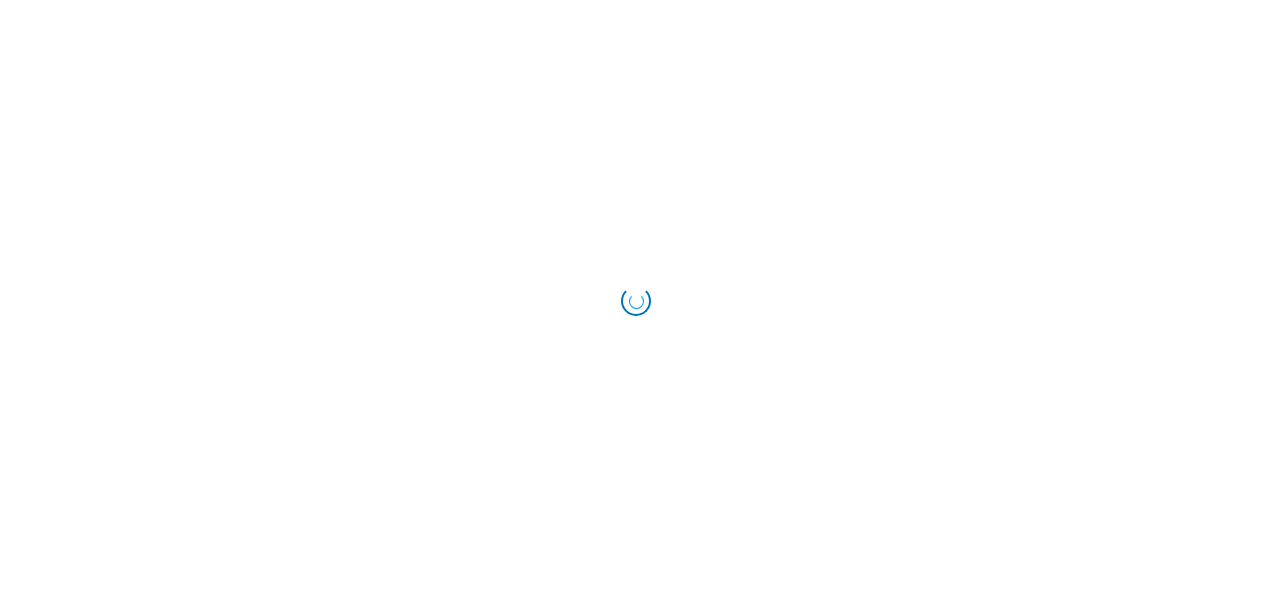 scroll, scrollTop: 0, scrollLeft: 0, axis: both 